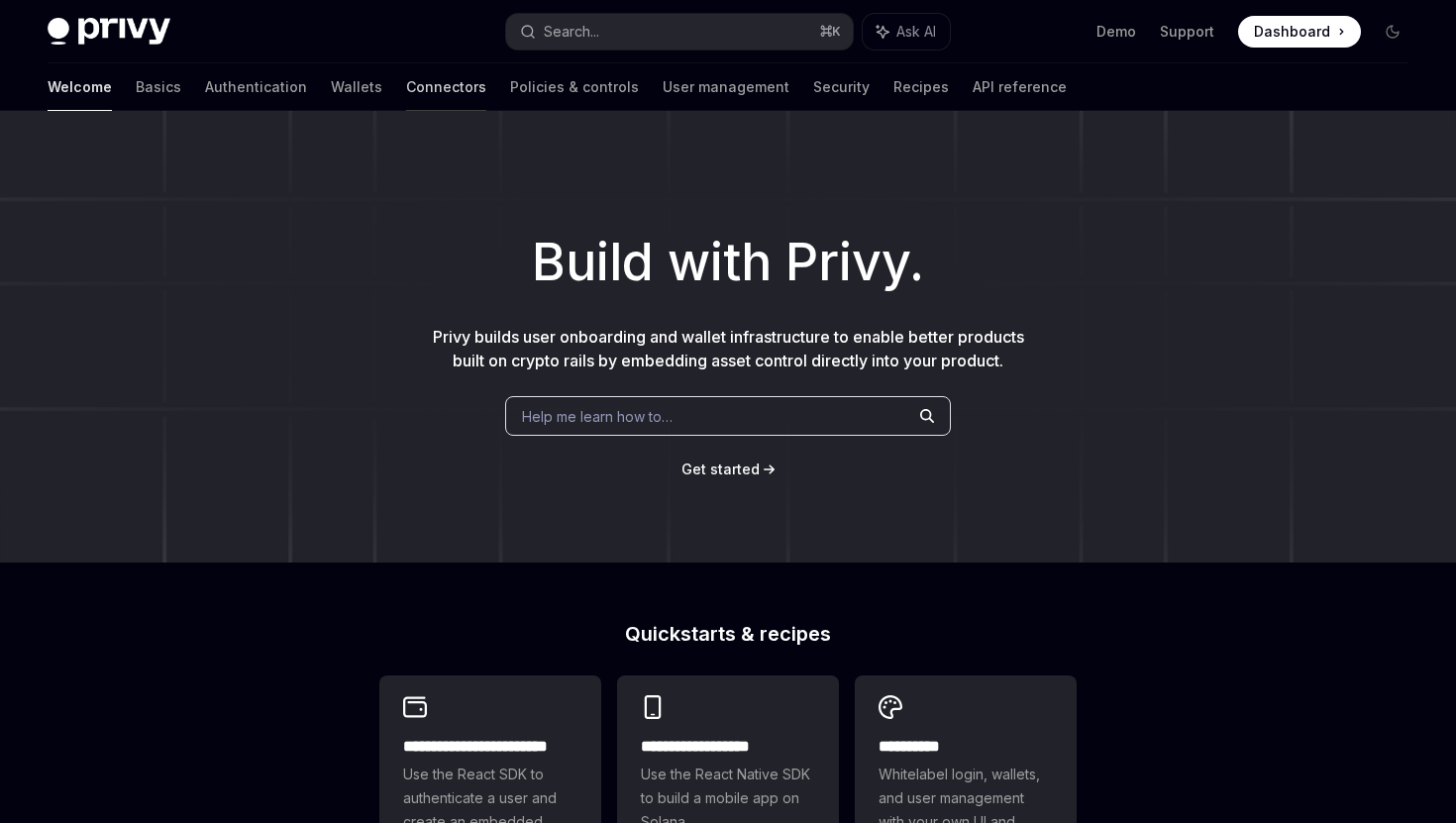 scroll, scrollTop: 0, scrollLeft: 0, axis: both 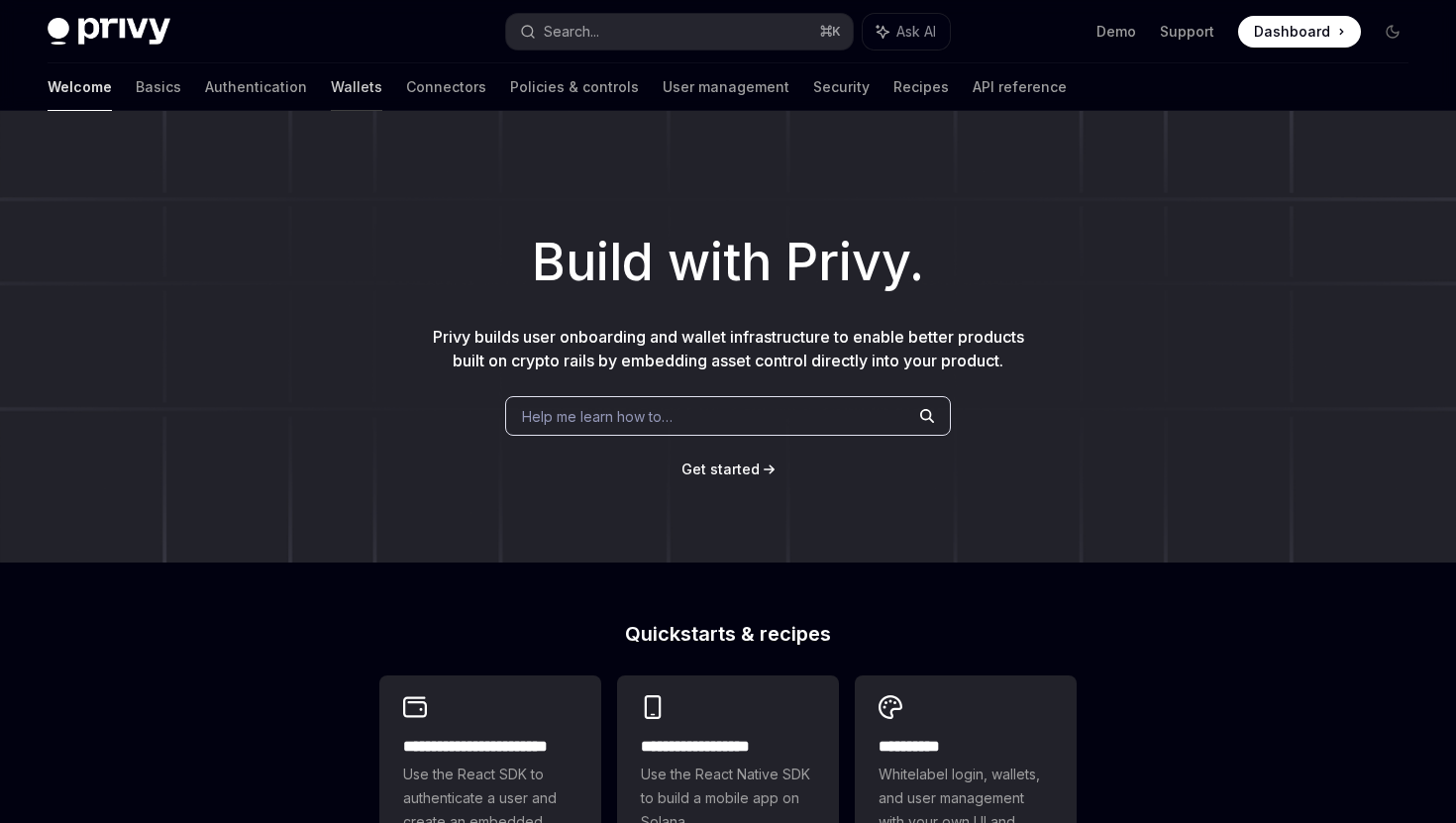 click on "Wallets" at bounding box center [357, 87] 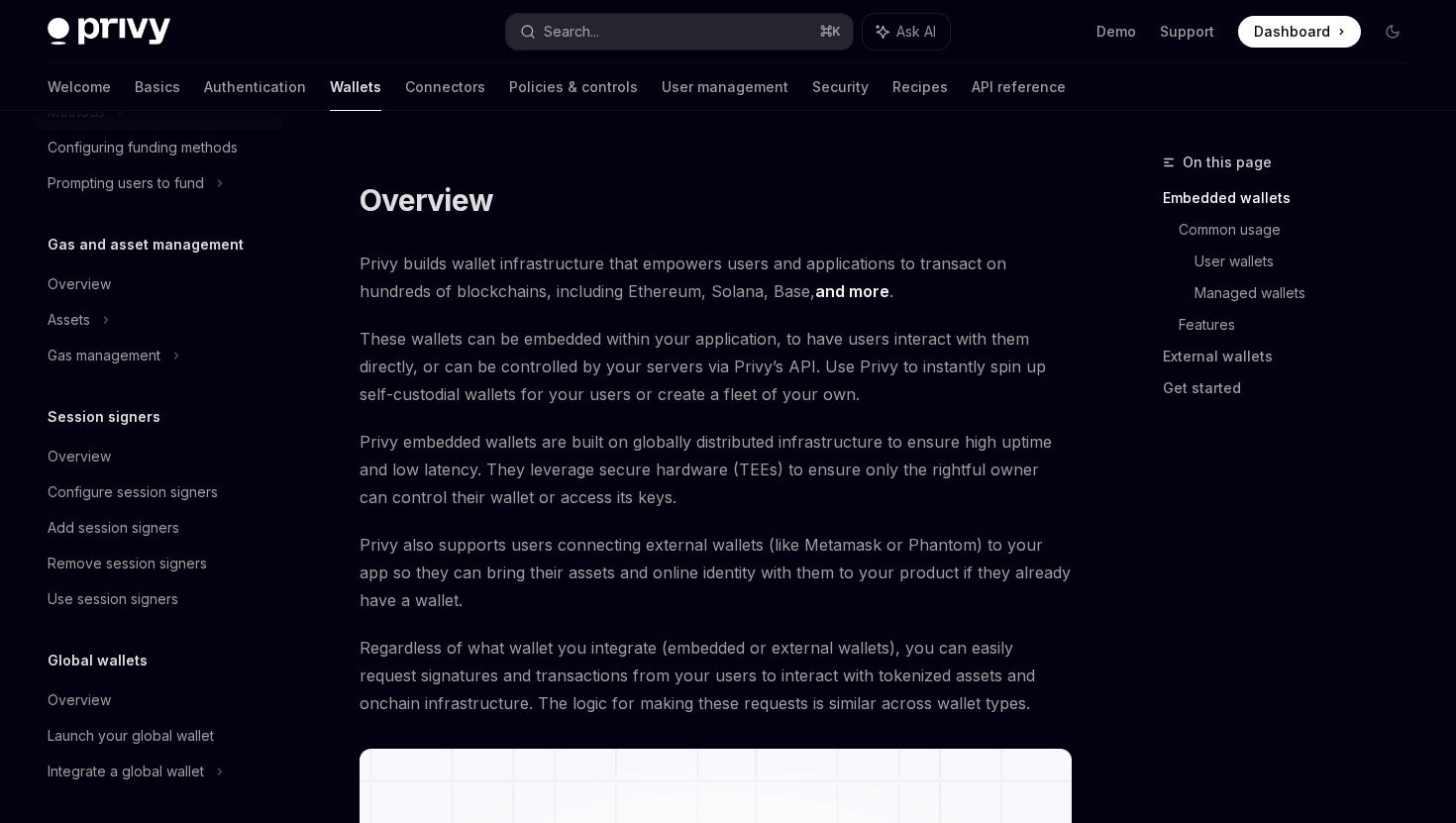 scroll, scrollTop: 760, scrollLeft: 0, axis: vertical 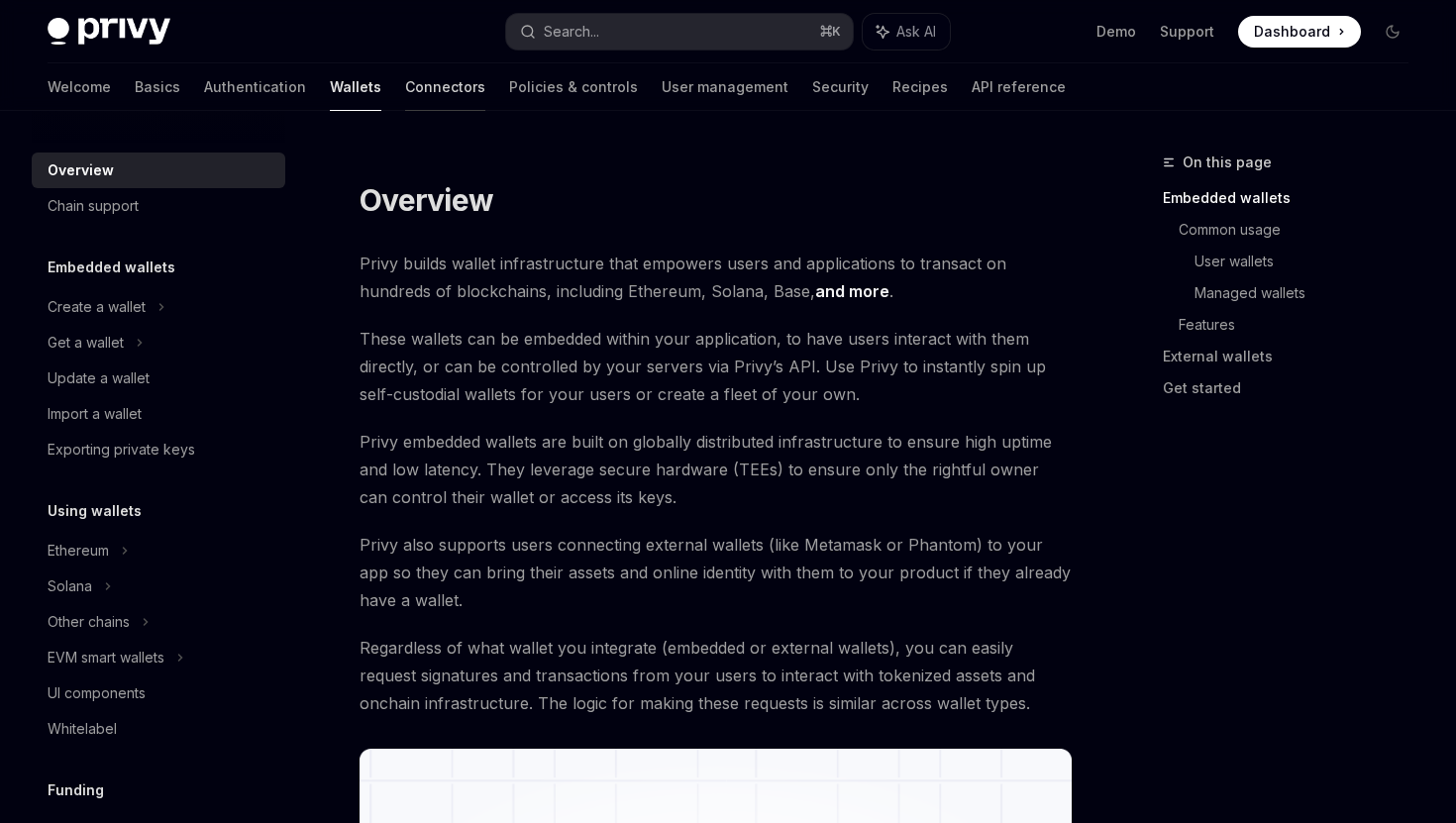 click on "Connectors" at bounding box center [445, 87] 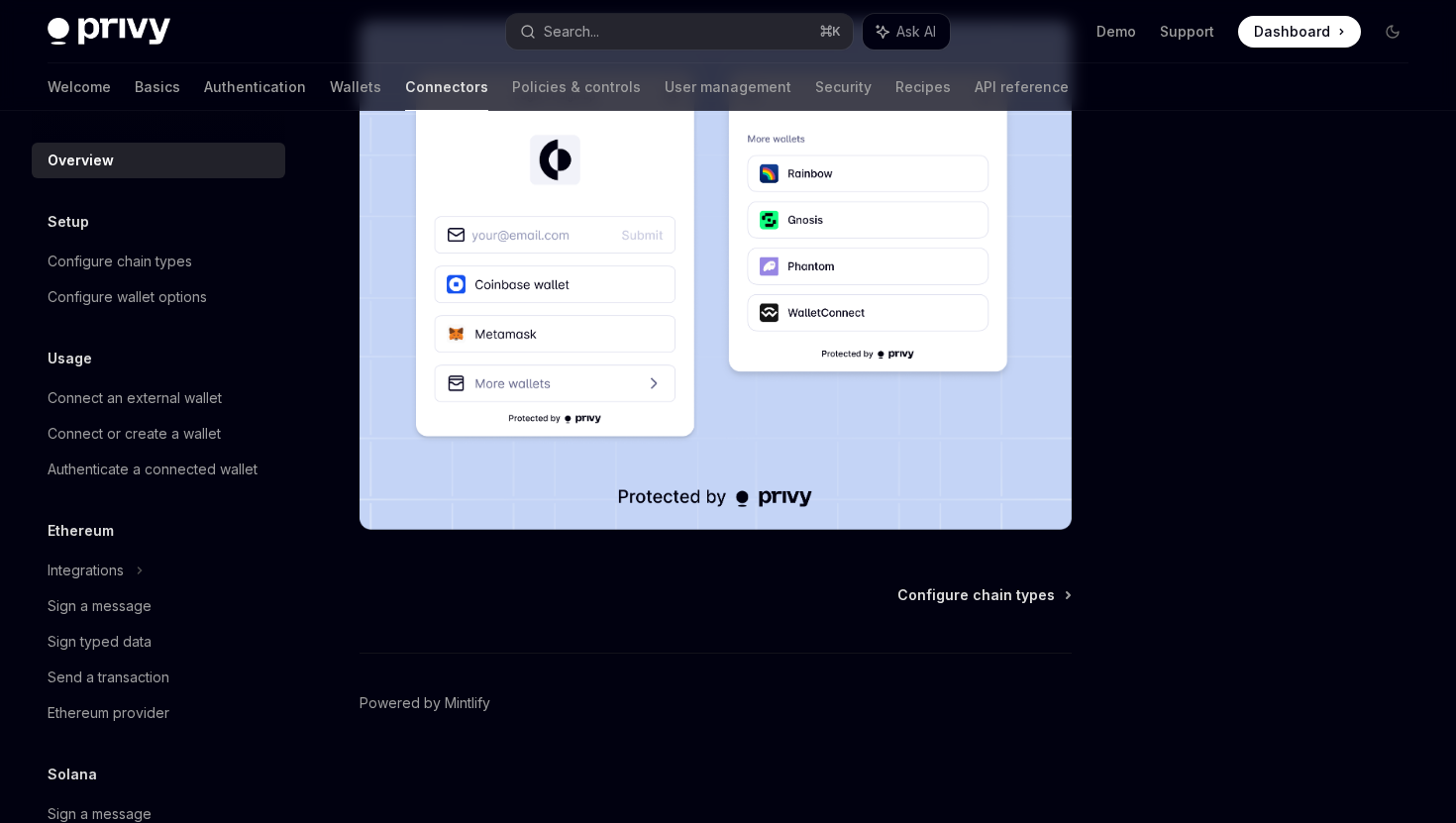scroll, scrollTop: 0, scrollLeft: 0, axis: both 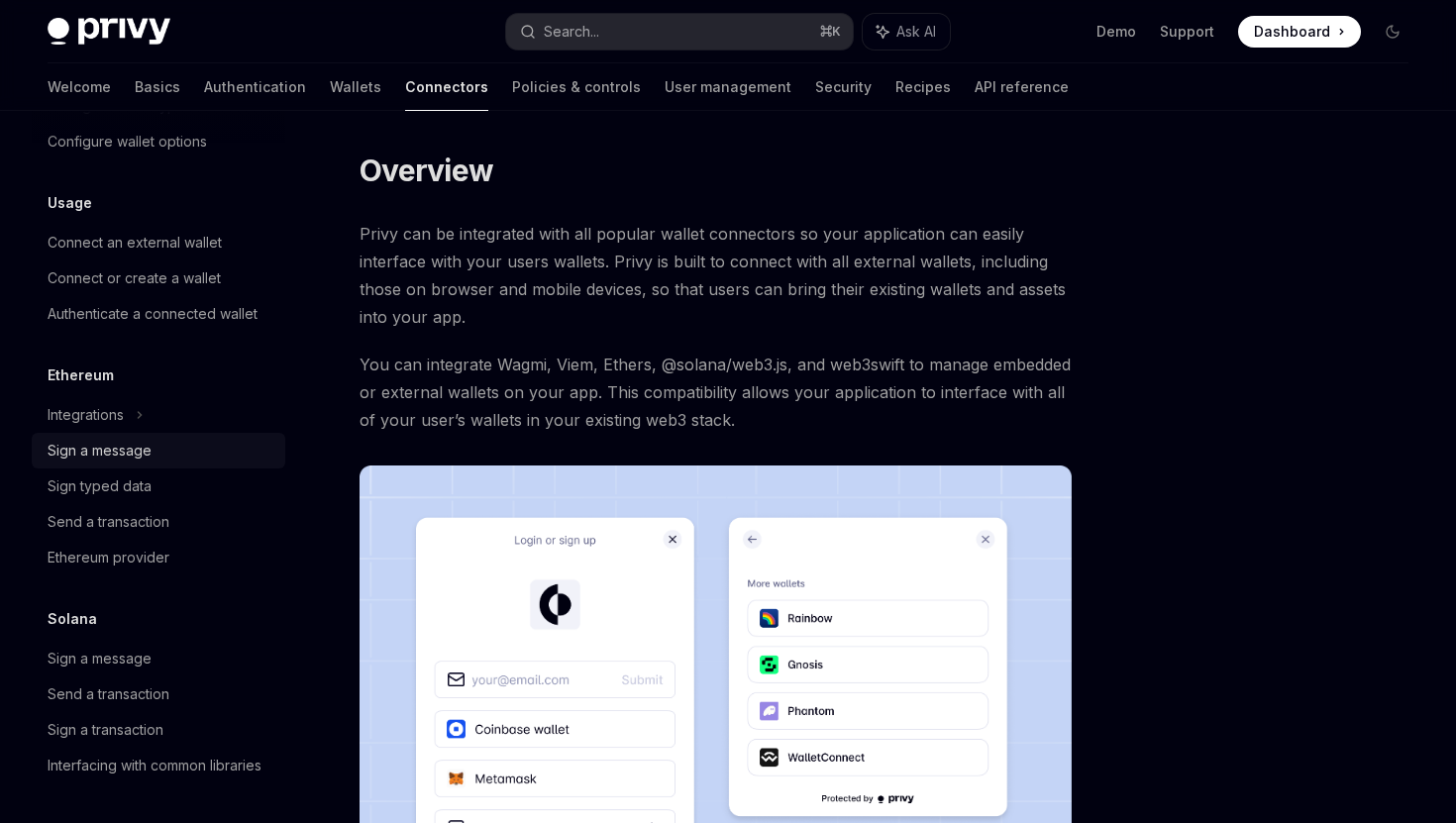 click on "Sign a message" at bounding box center (99, 451) 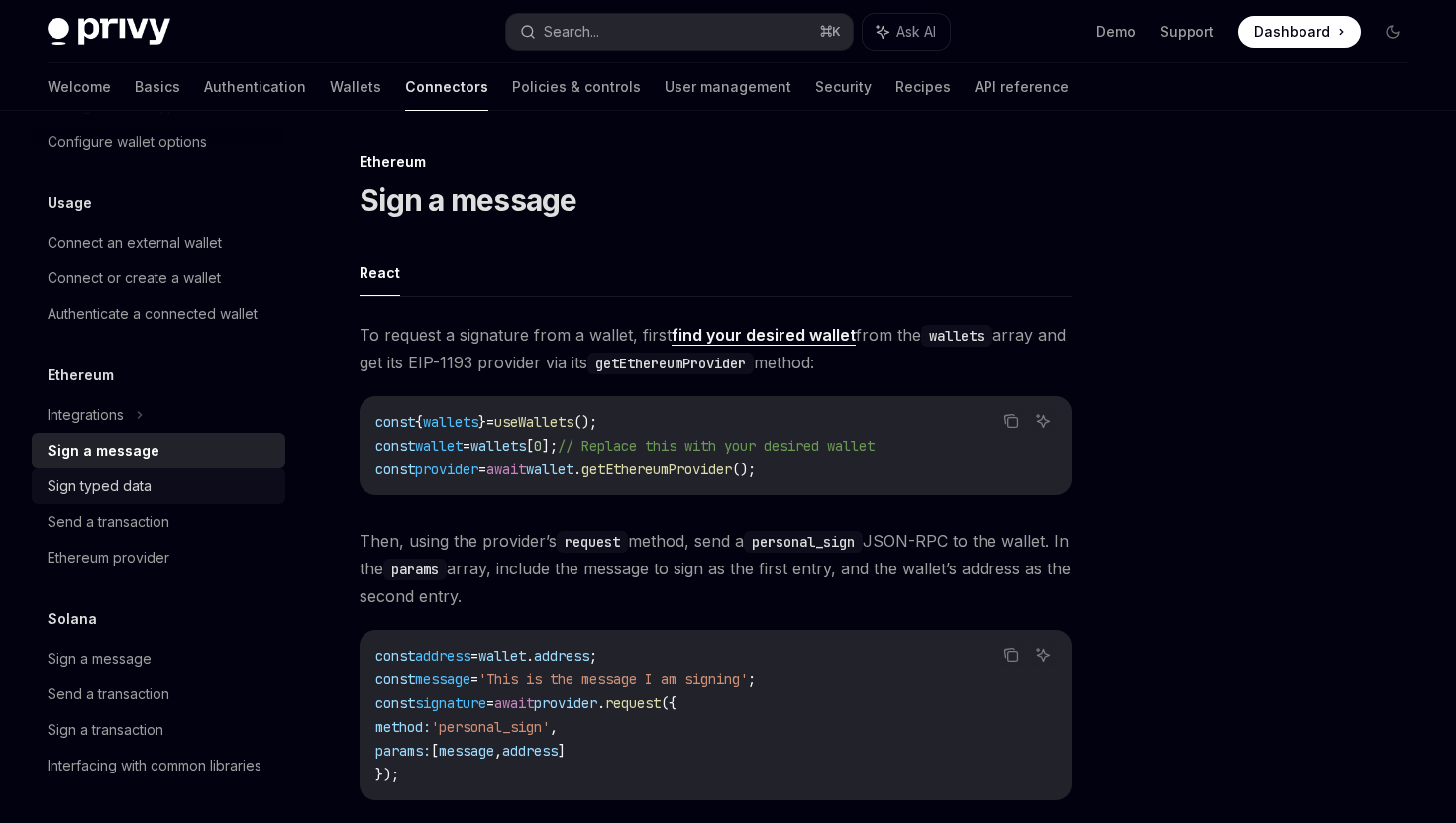click on "Sign typed data" at bounding box center [99, 486] 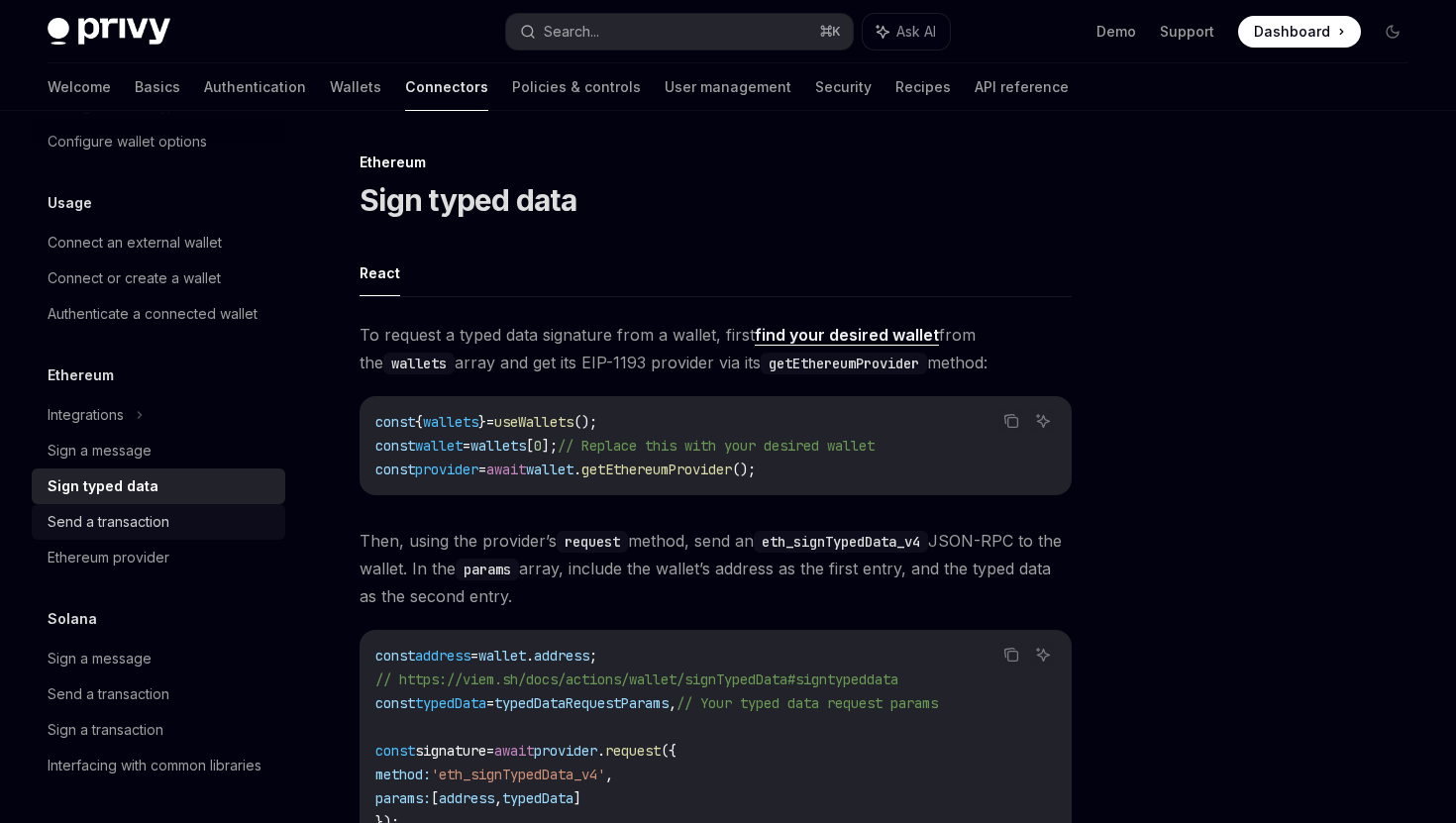 click on "Send a transaction" at bounding box center (108, 522) 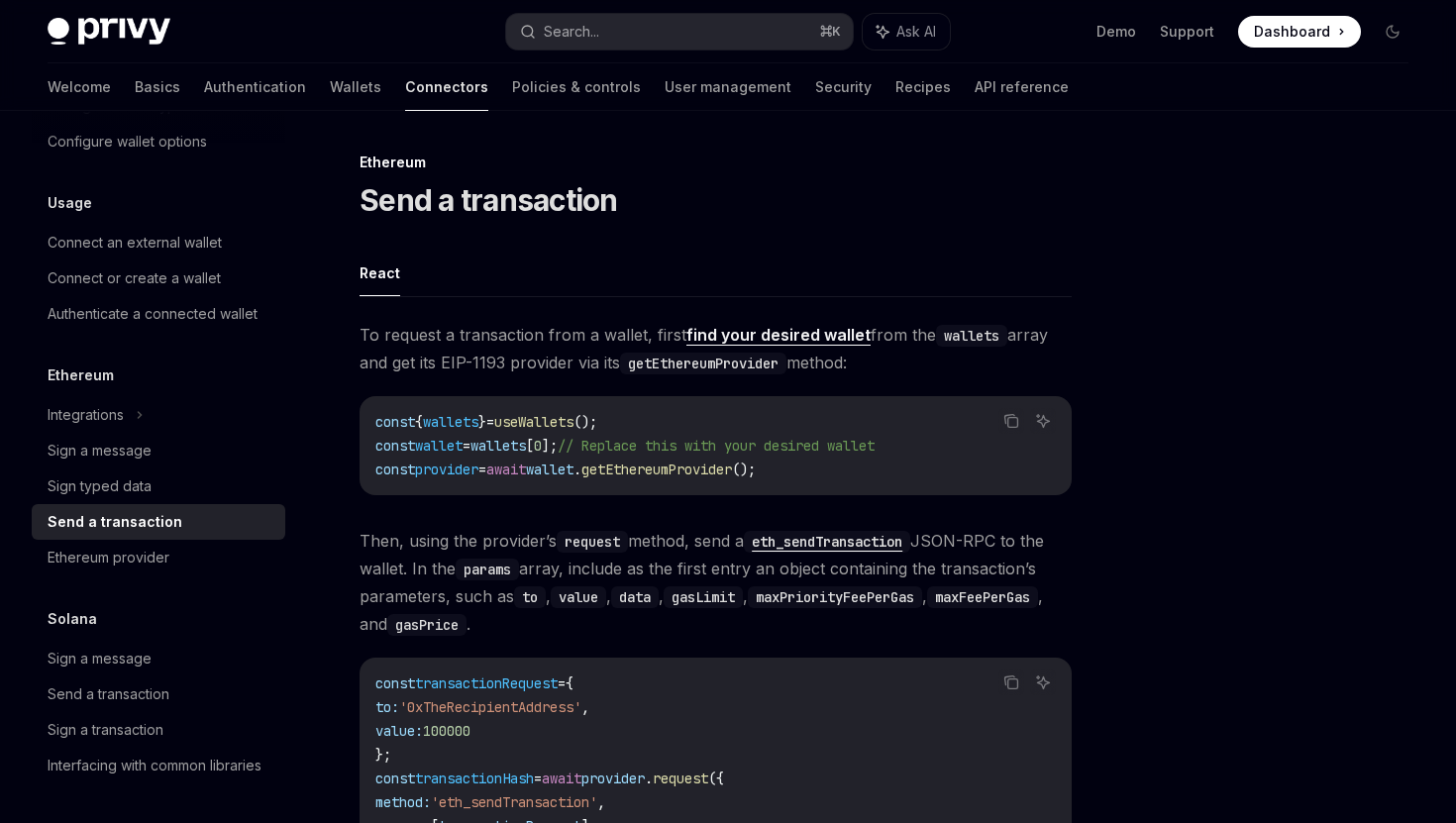 scroll, scrollTop: 2, scrollLeft: 0, axis: vertical 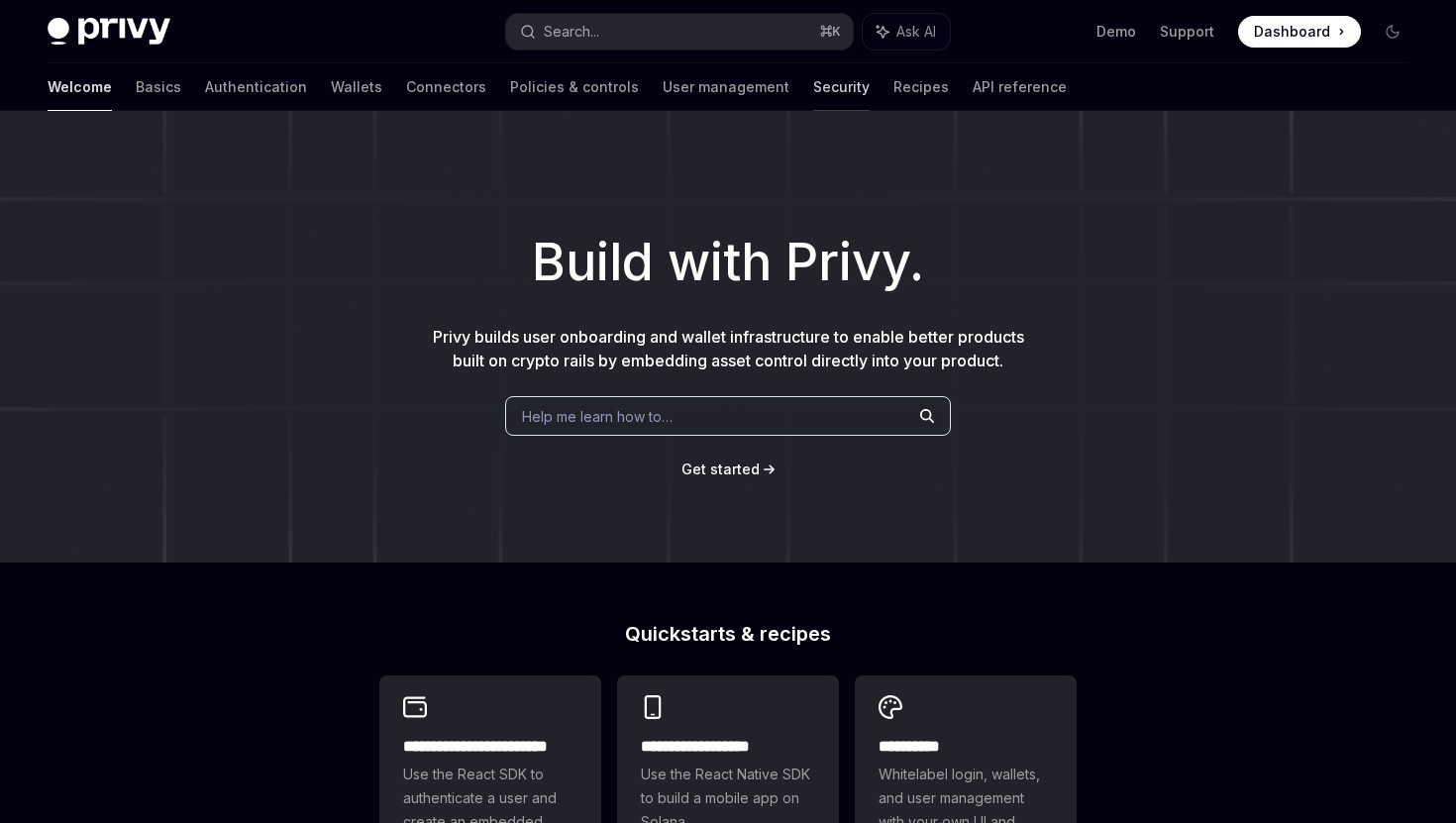 click on "Security" at bounding box center (841, 87) 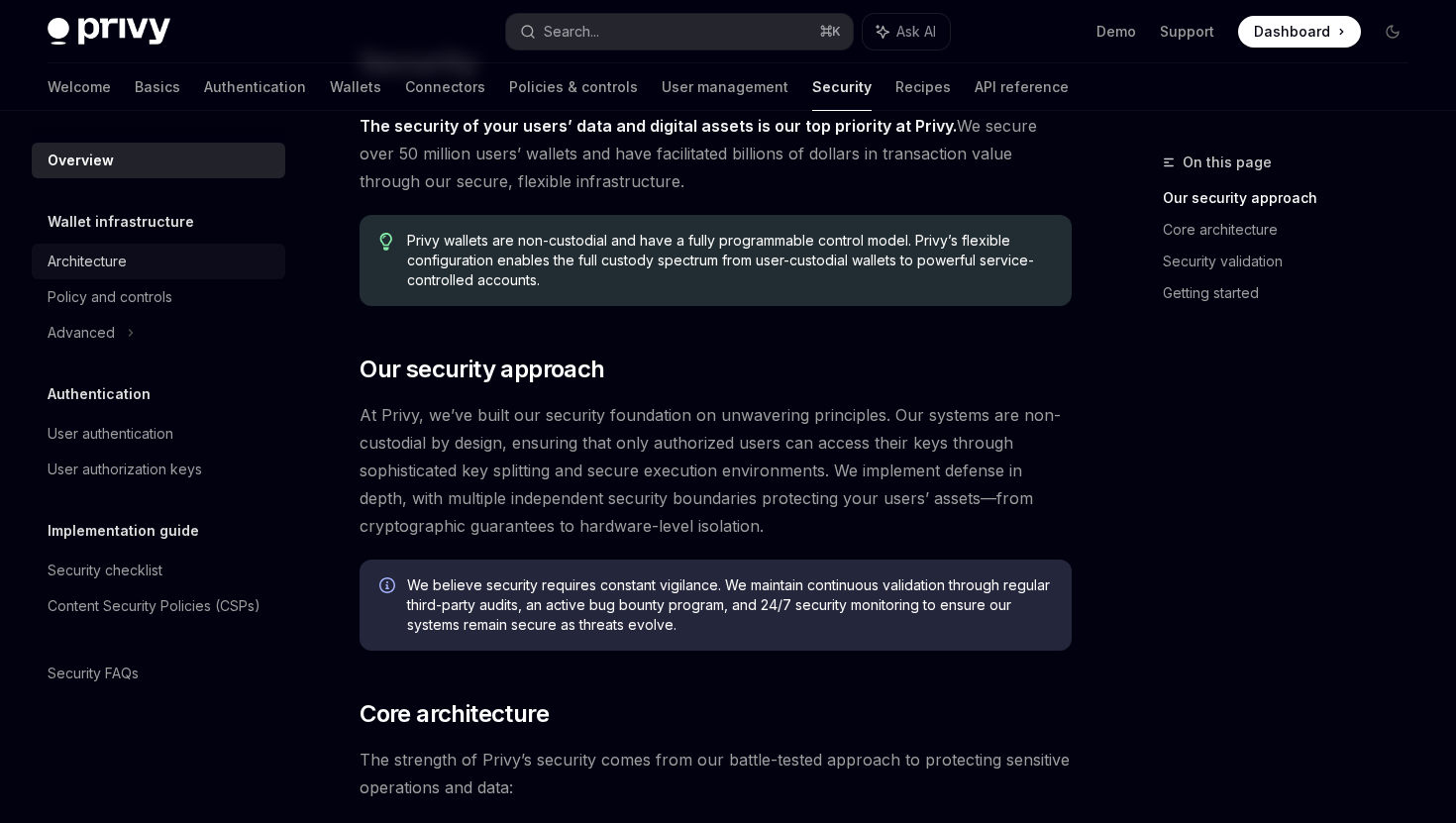 scroll, scrollTop: 158, scrollLeft: 0, axis: vertical 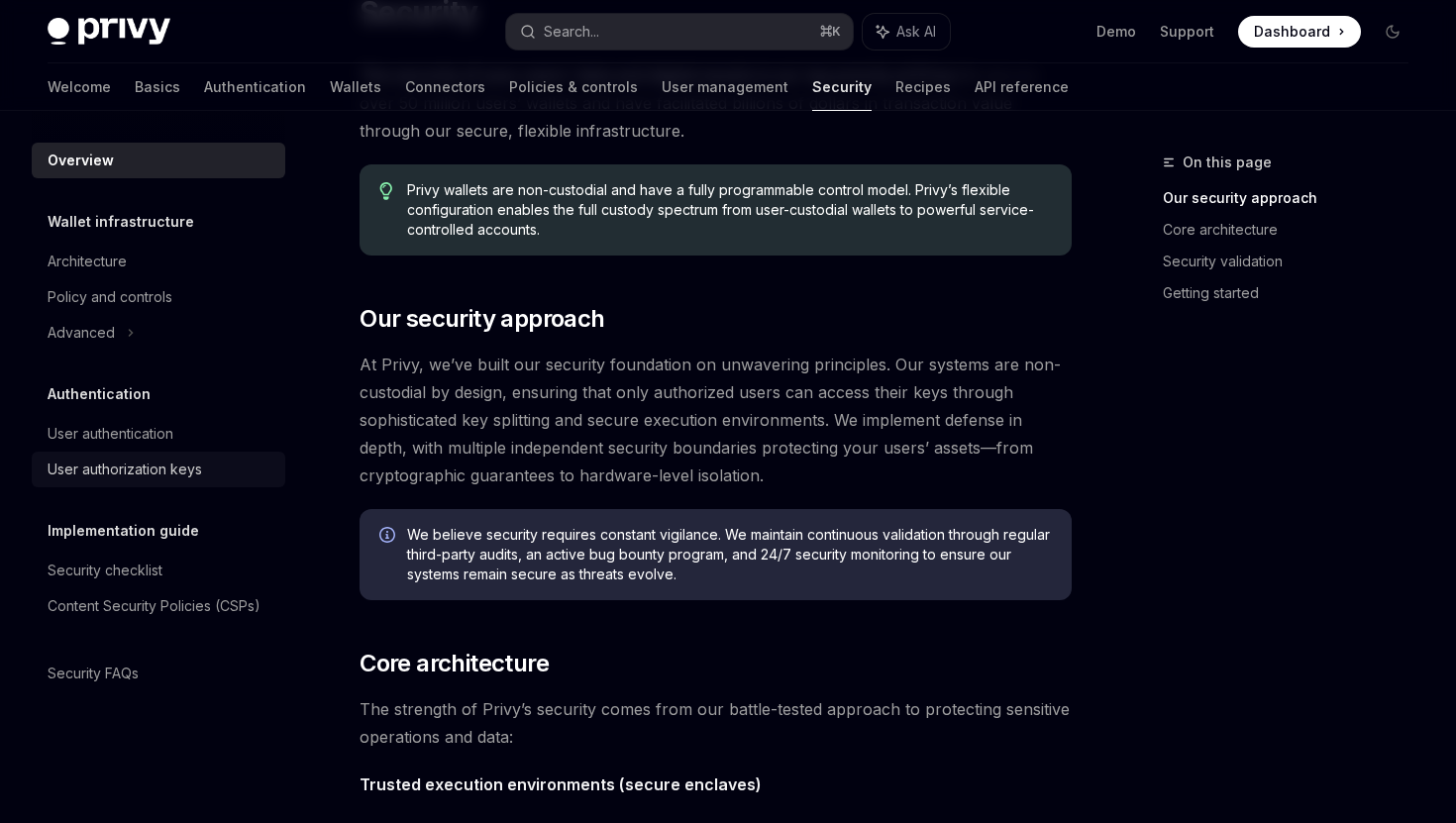 click on "User authorization keys" at bounding box center (125, 469) 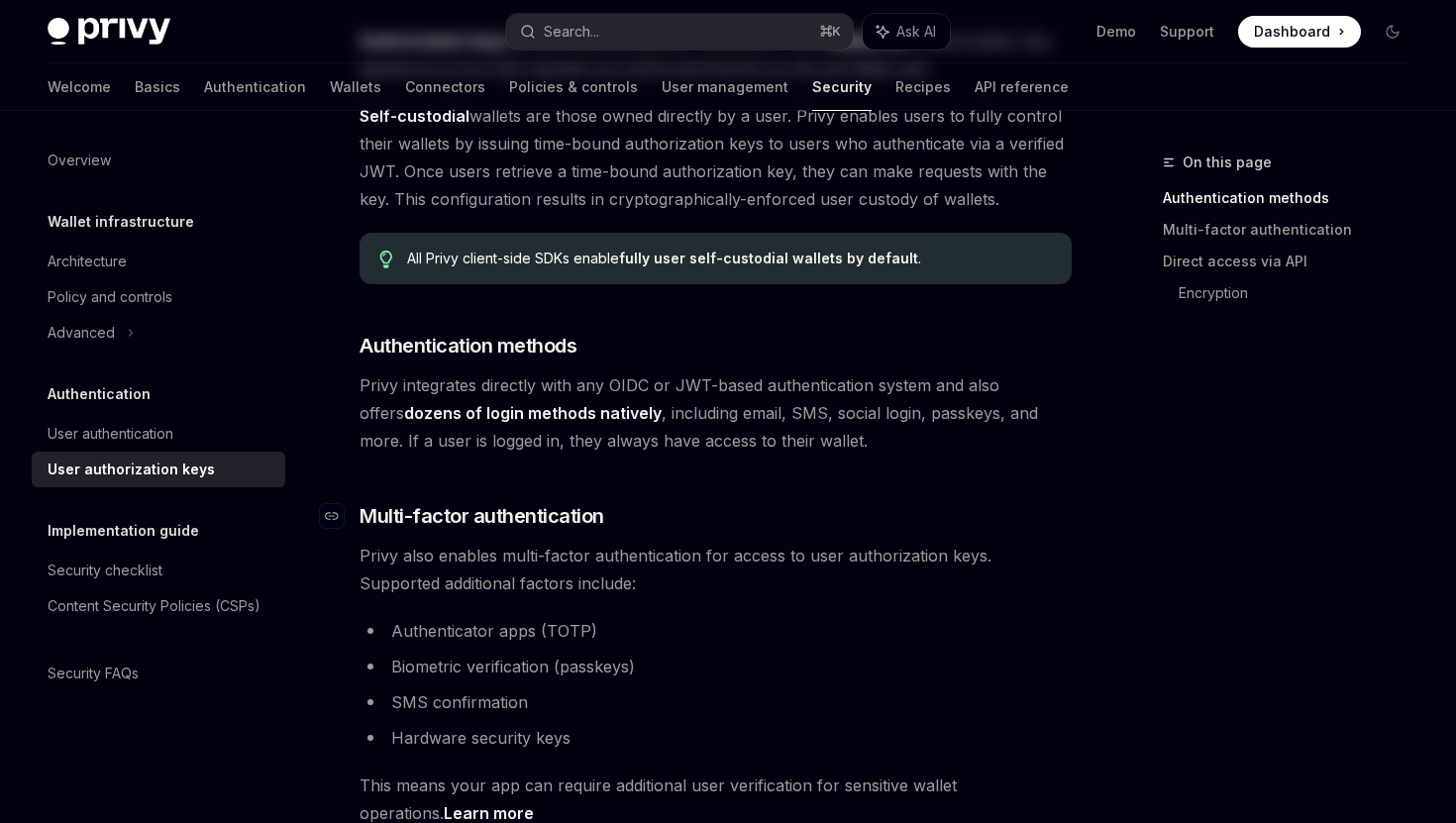 scroll, scrollTop: 0, scrollLeft: 0, axis: both 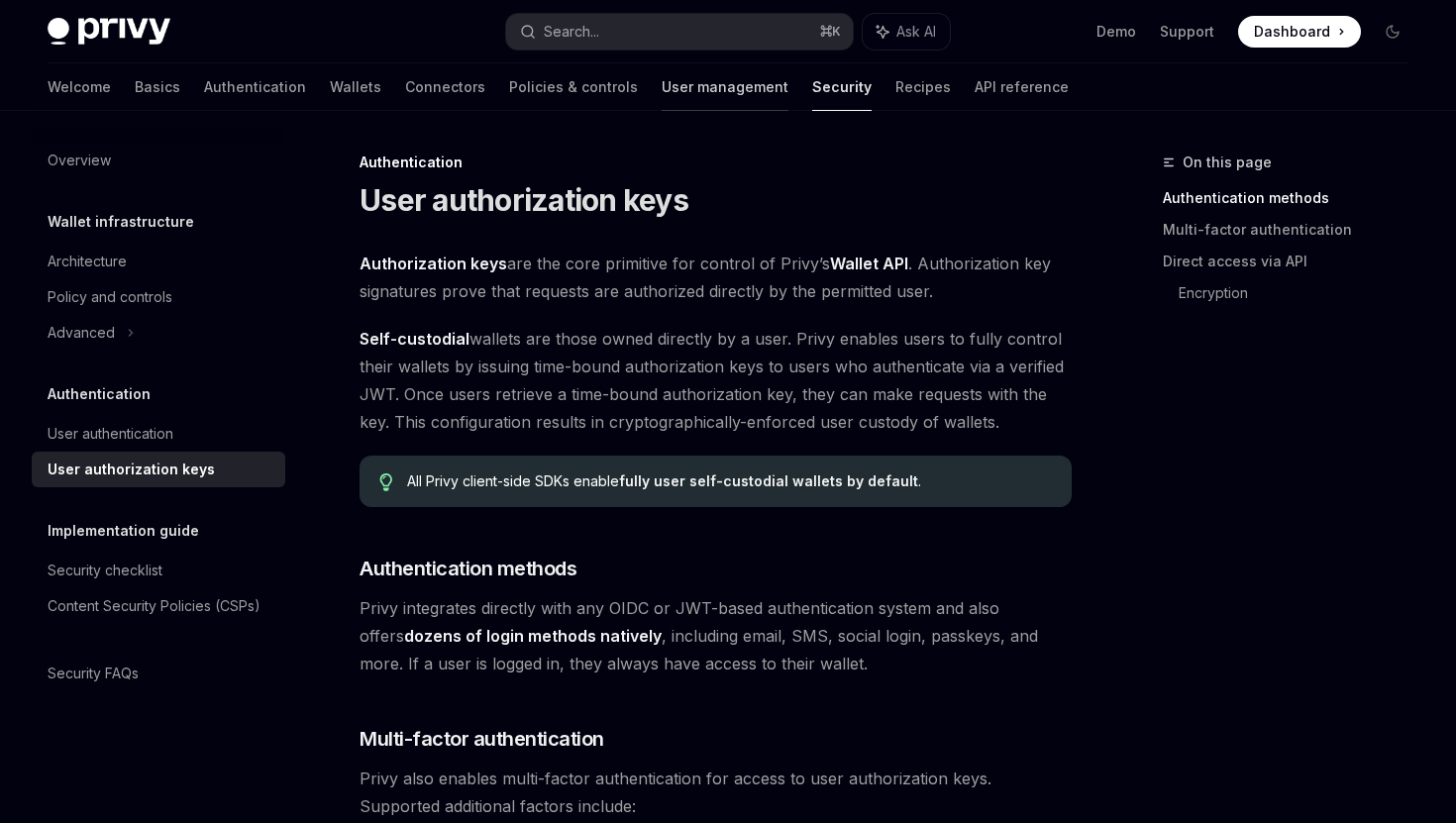click on "User management" at bounding box center (725, 87) 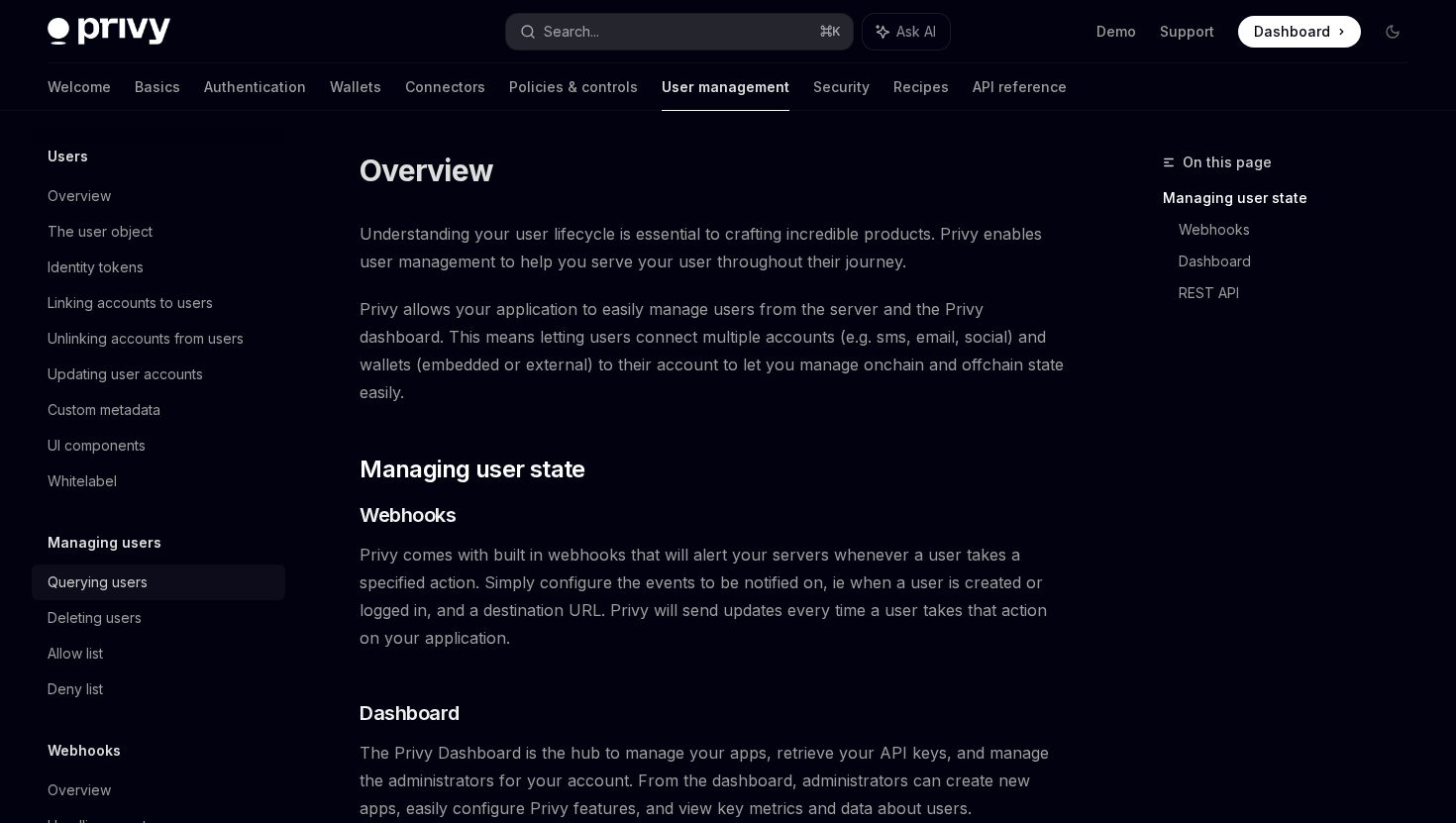 scroll, scrollTop: 298, scrollLeft: 0, axis: vertical 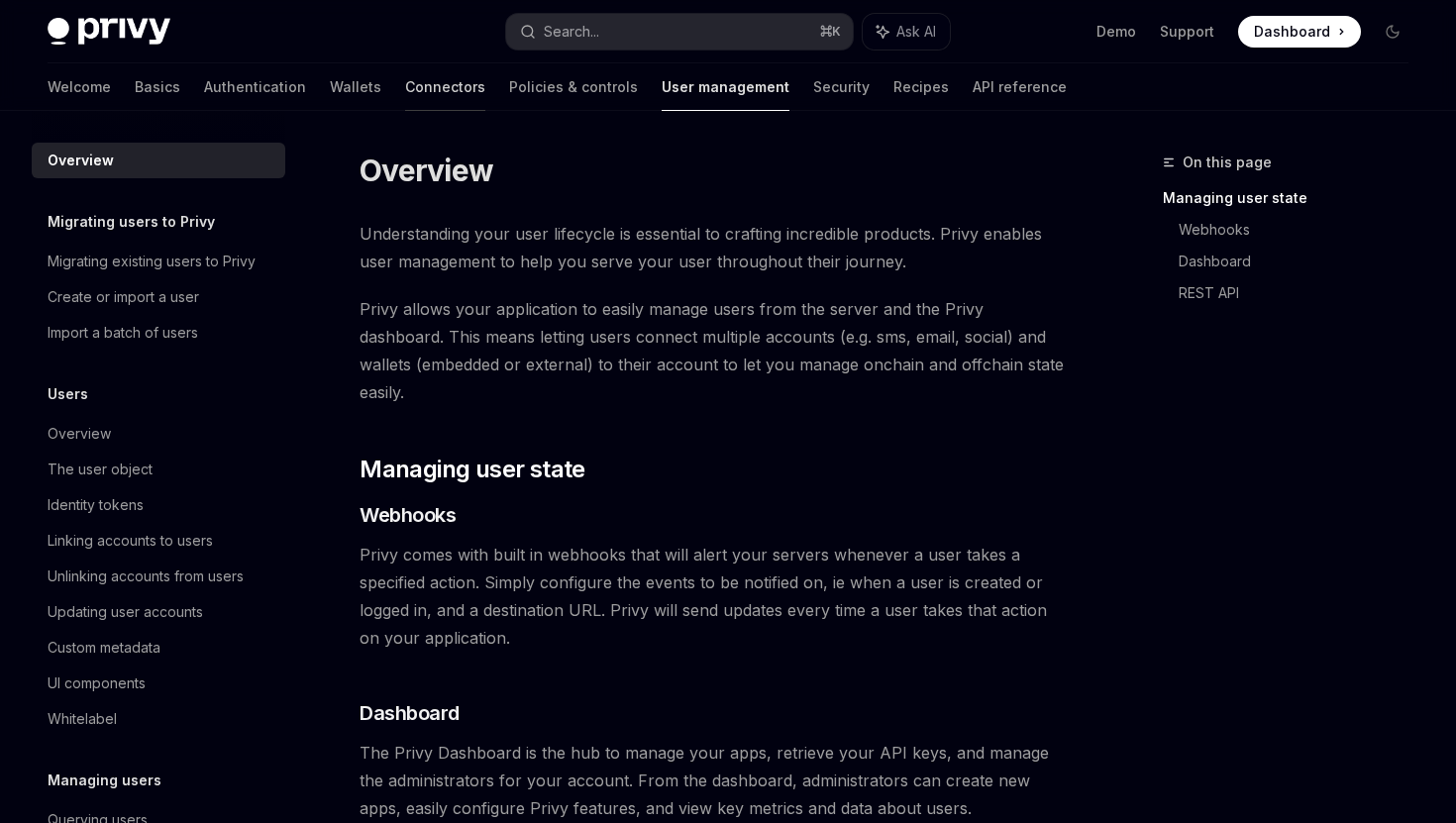 click on "Connectors" at bounding box center [445, 87] 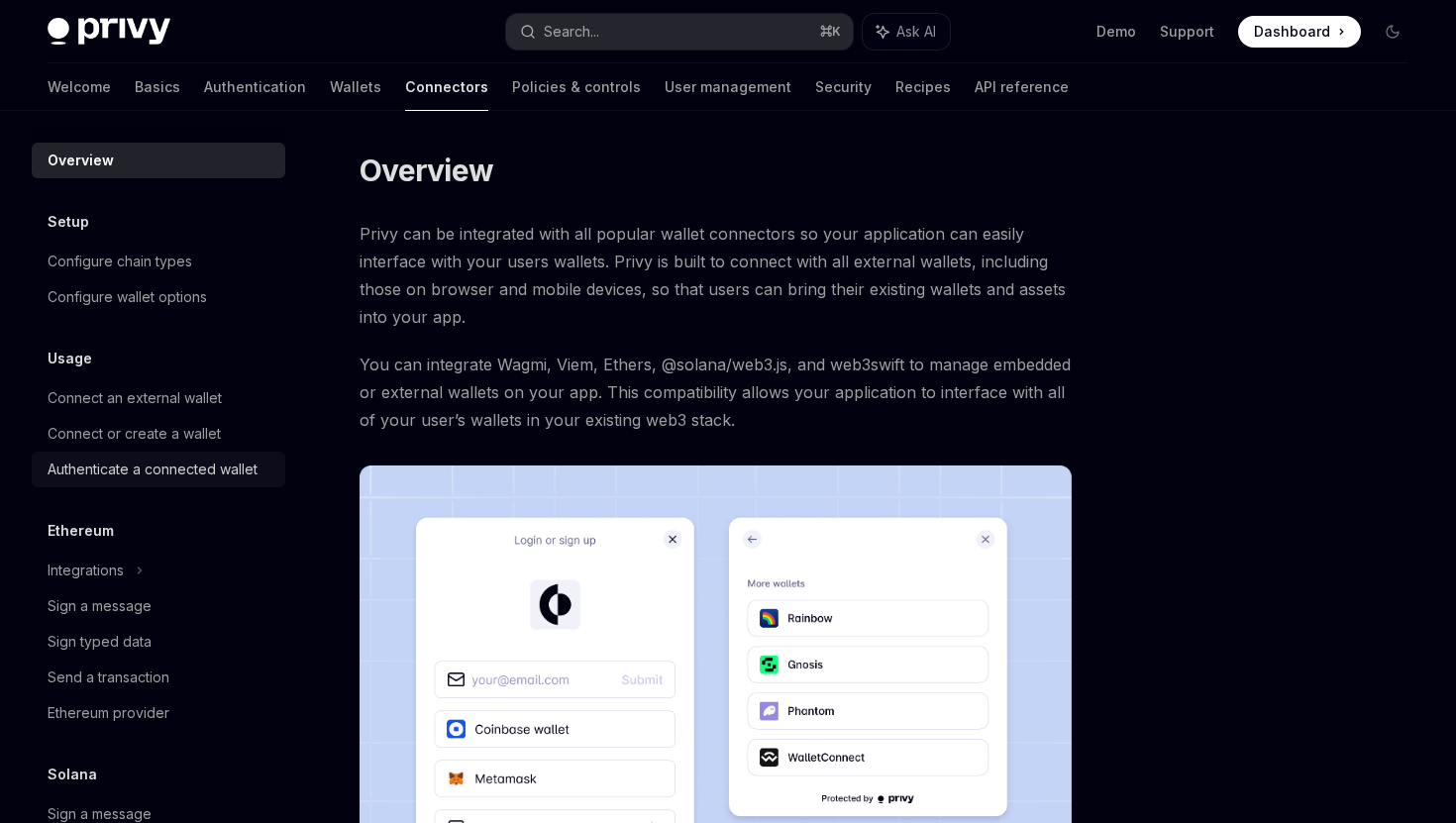 scroll, scrollTop: 155, scrollLeft: 0, axis: vertical 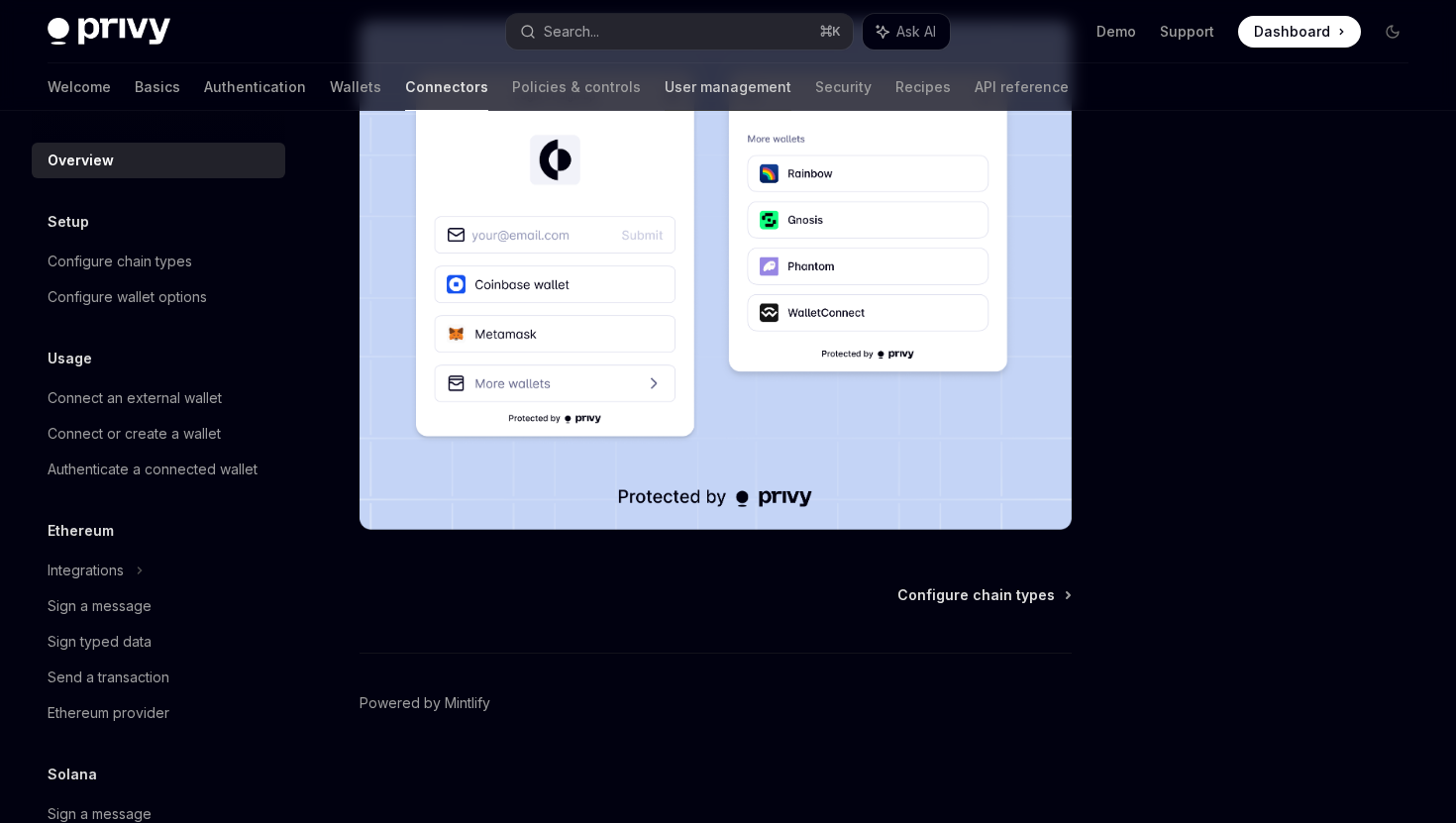 click on "User management" at bounding box center [728, 87] 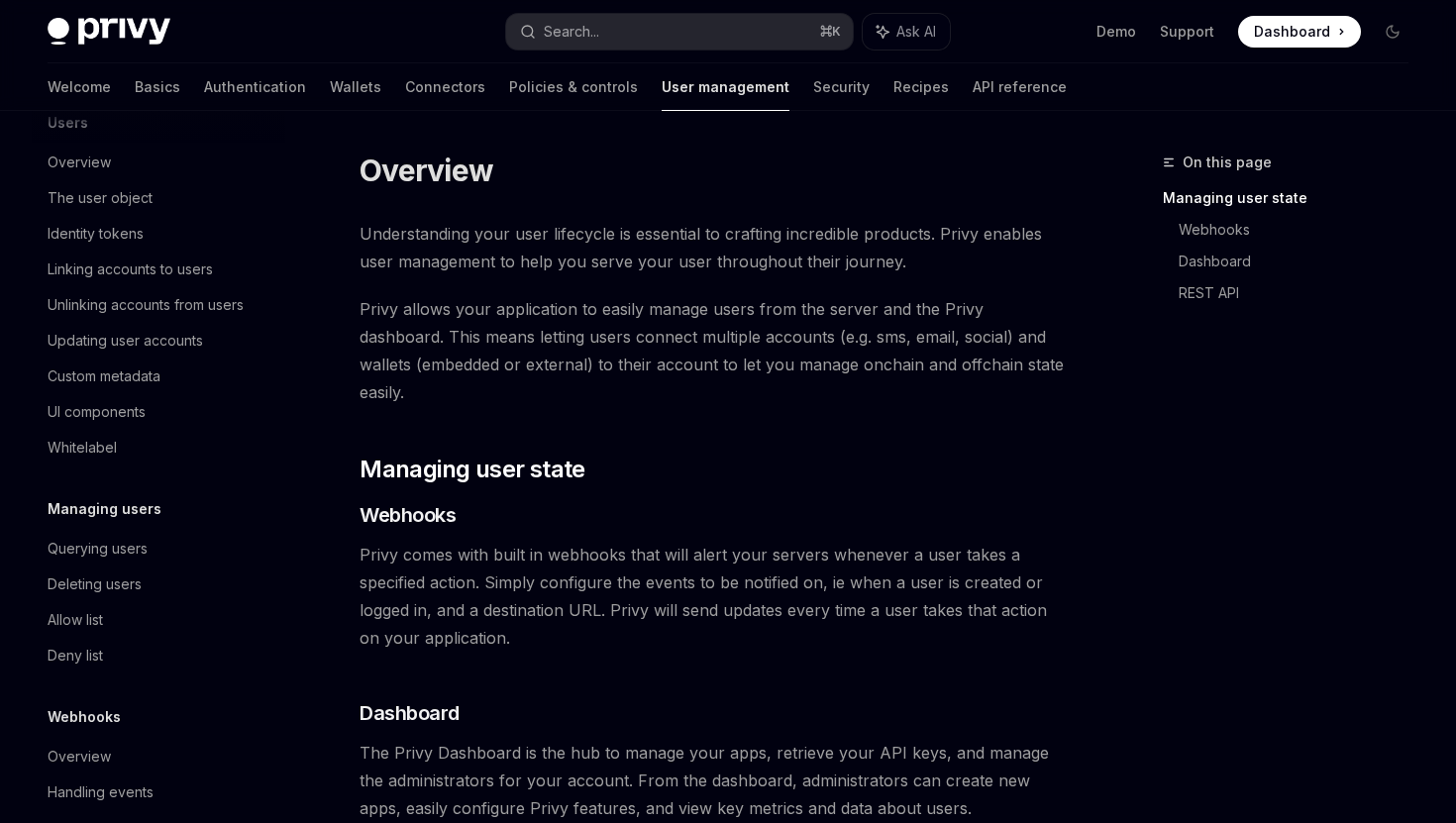 scroll, scrollTop: 0, scrollLeft: 0, axis: both 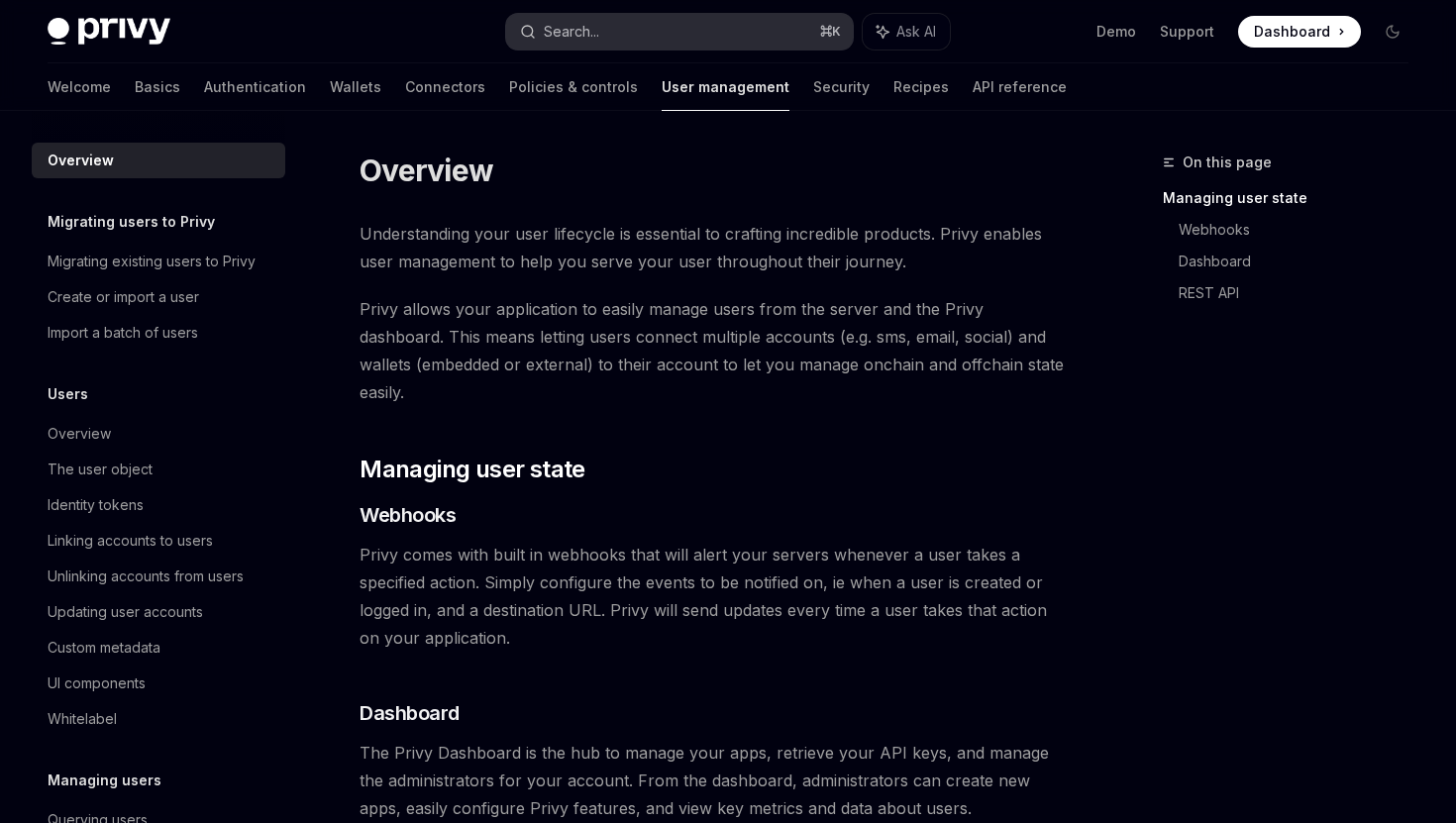 type 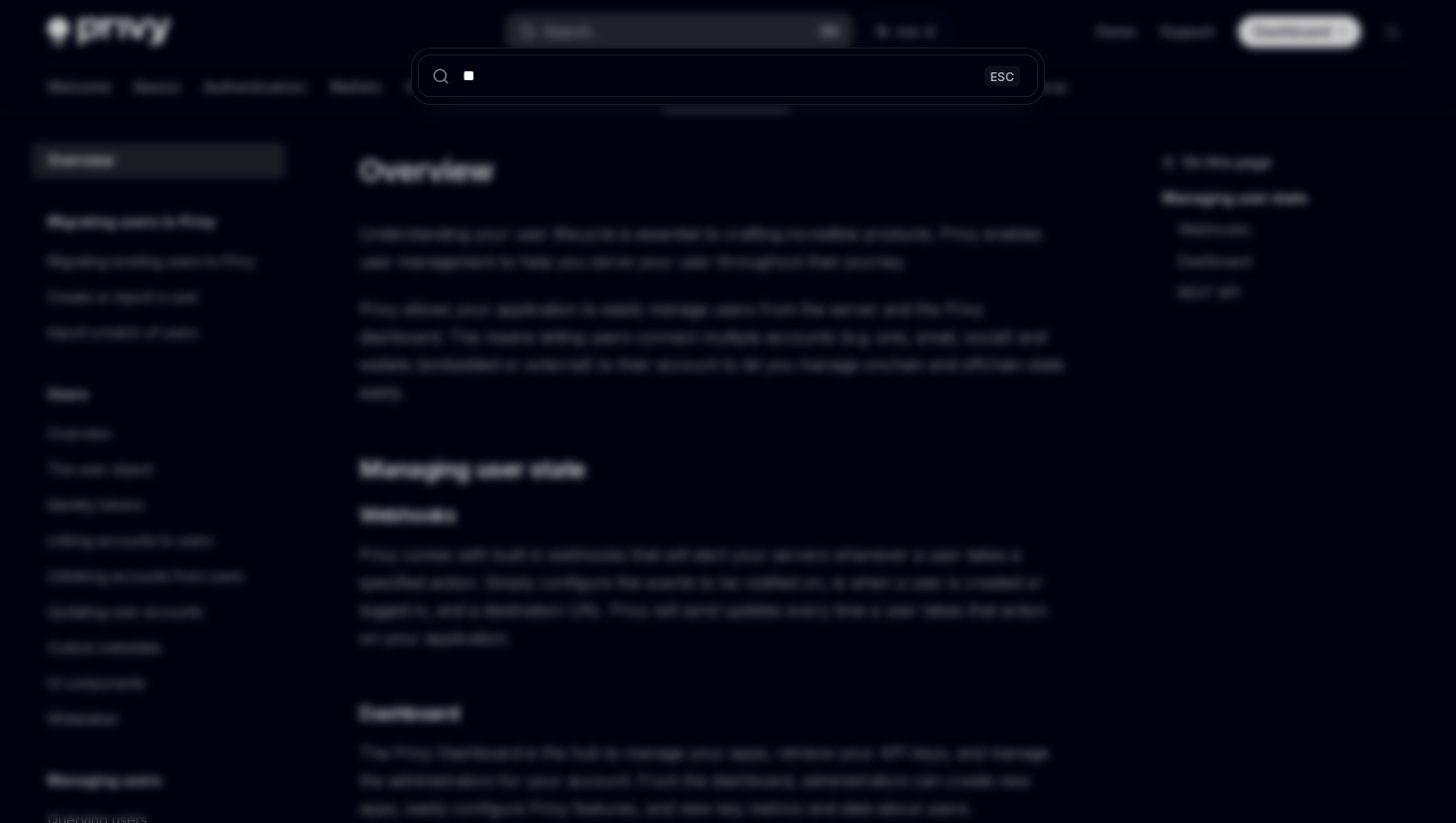 type on "*" 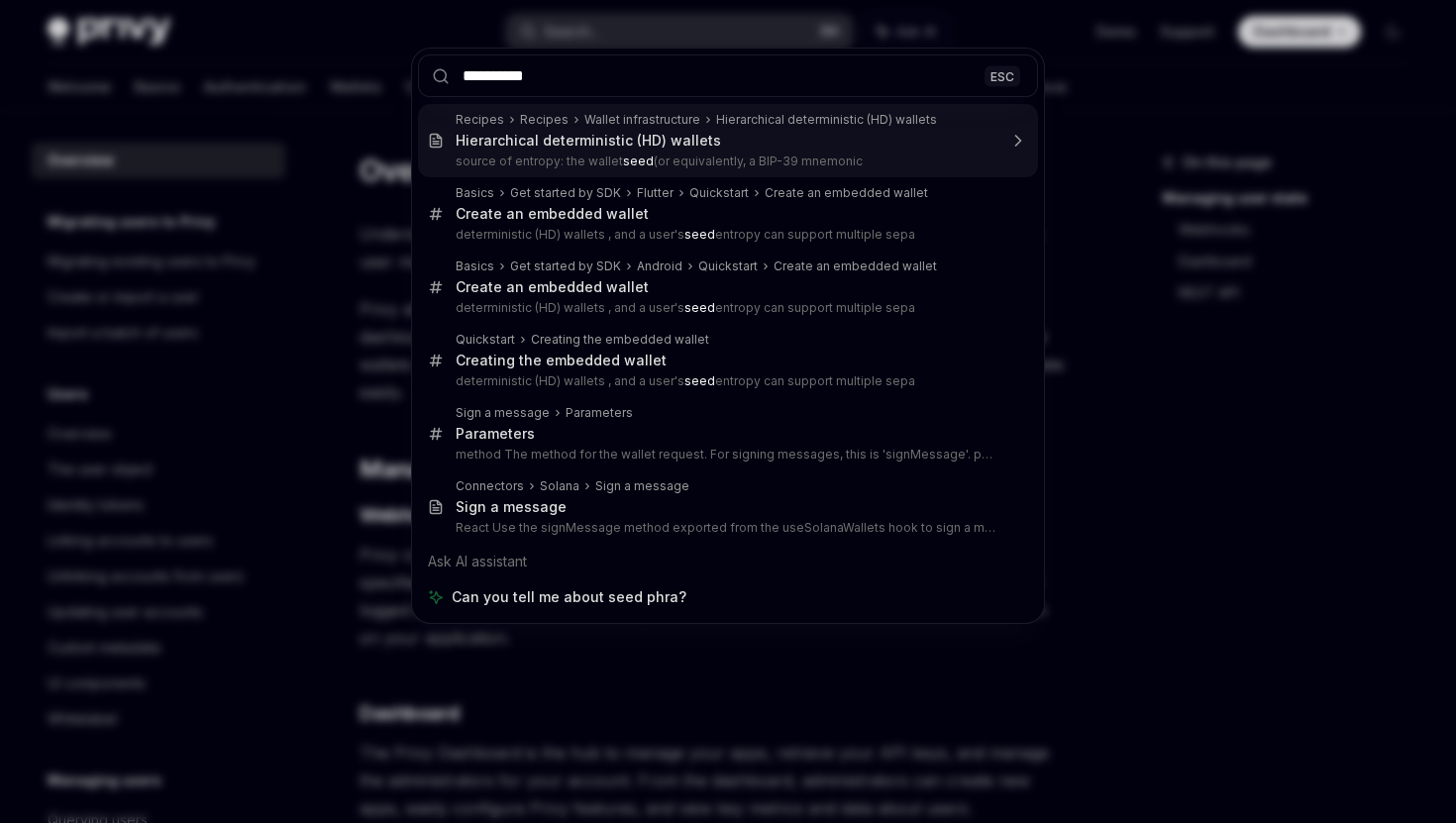 type on "**********" 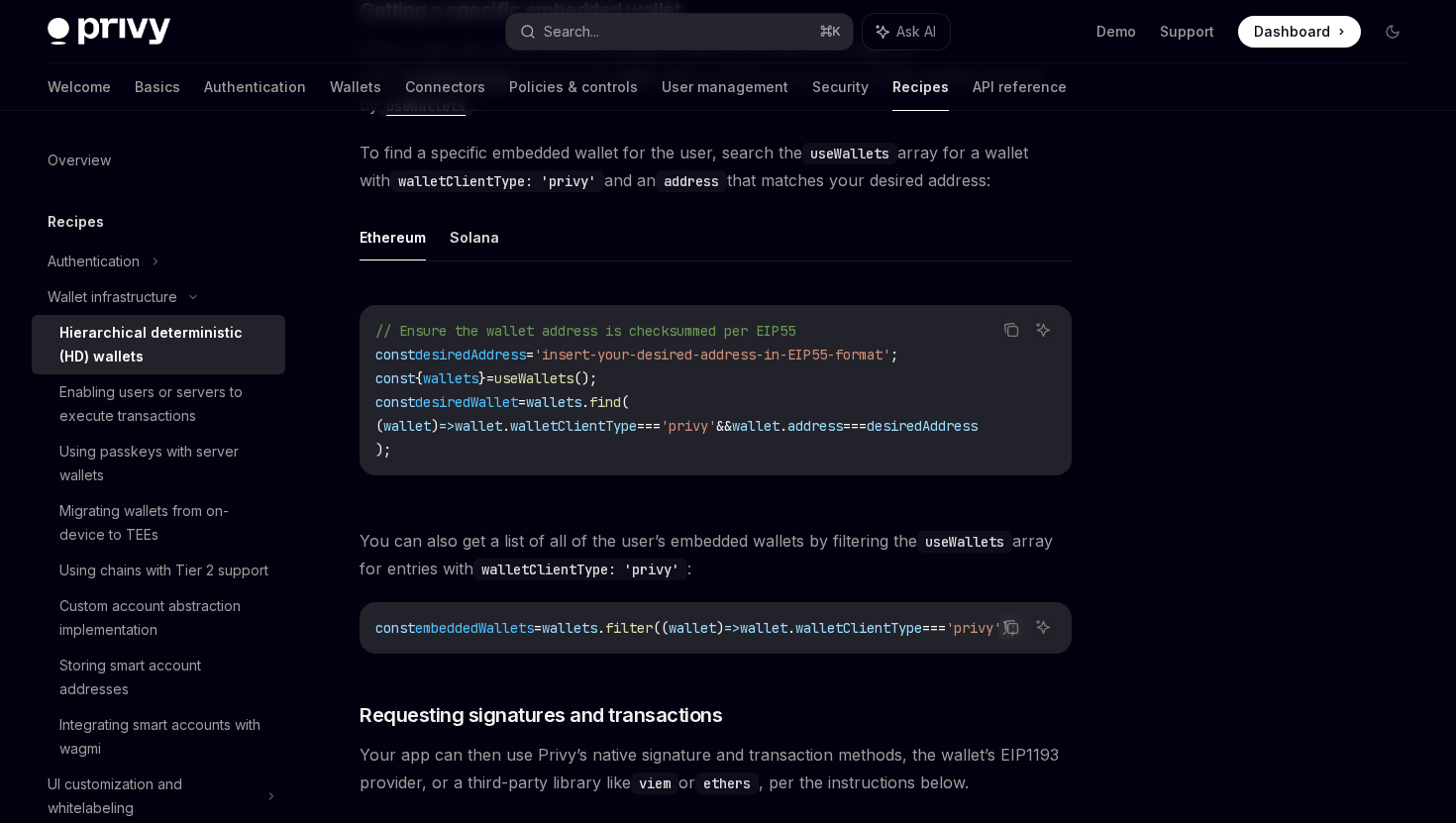 scroll, scrollTop: 2549, scrollLeft: 0, axis: vertical 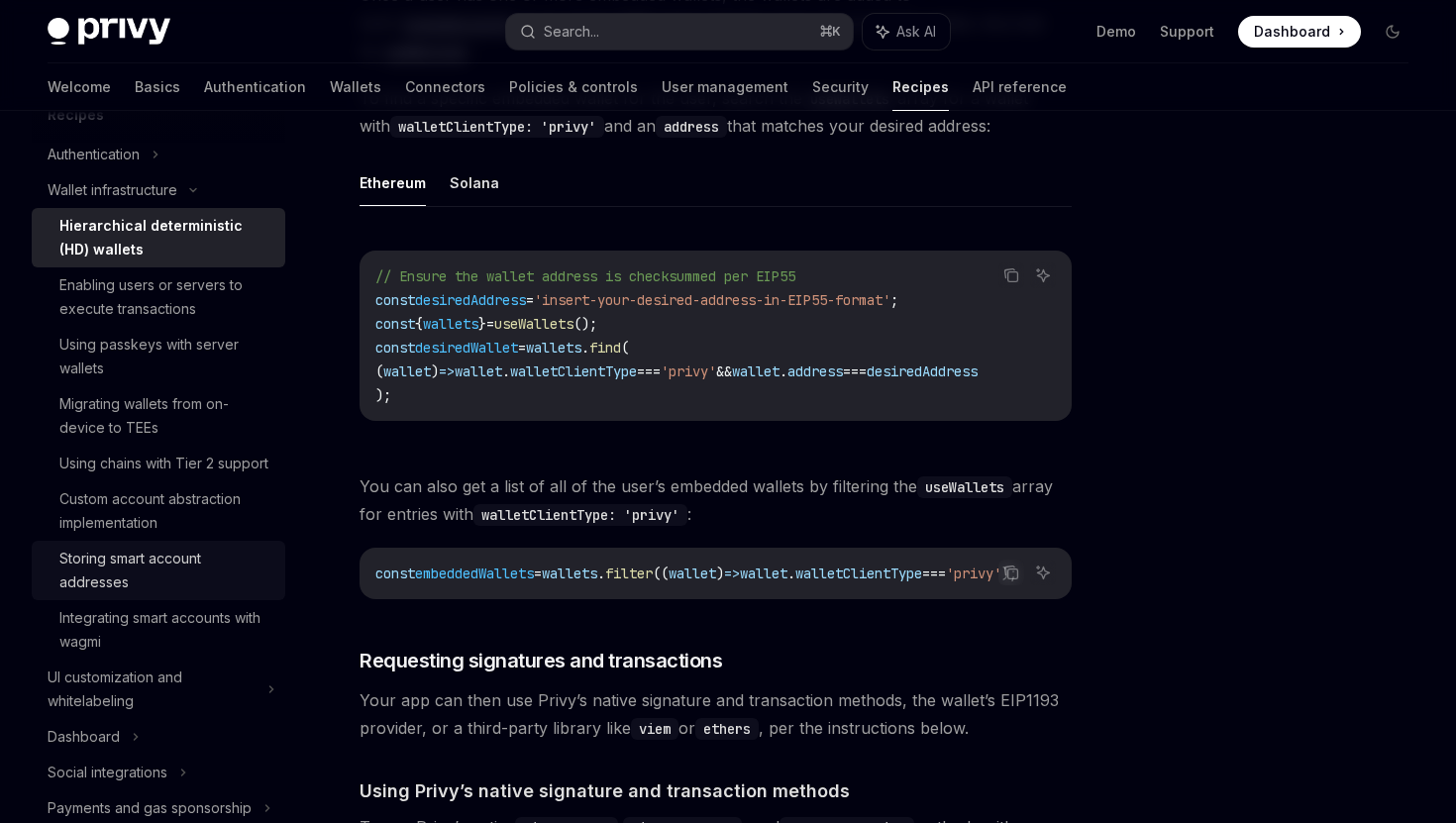 click on "Storing smart account addresses" at bounding box center (166, 570) 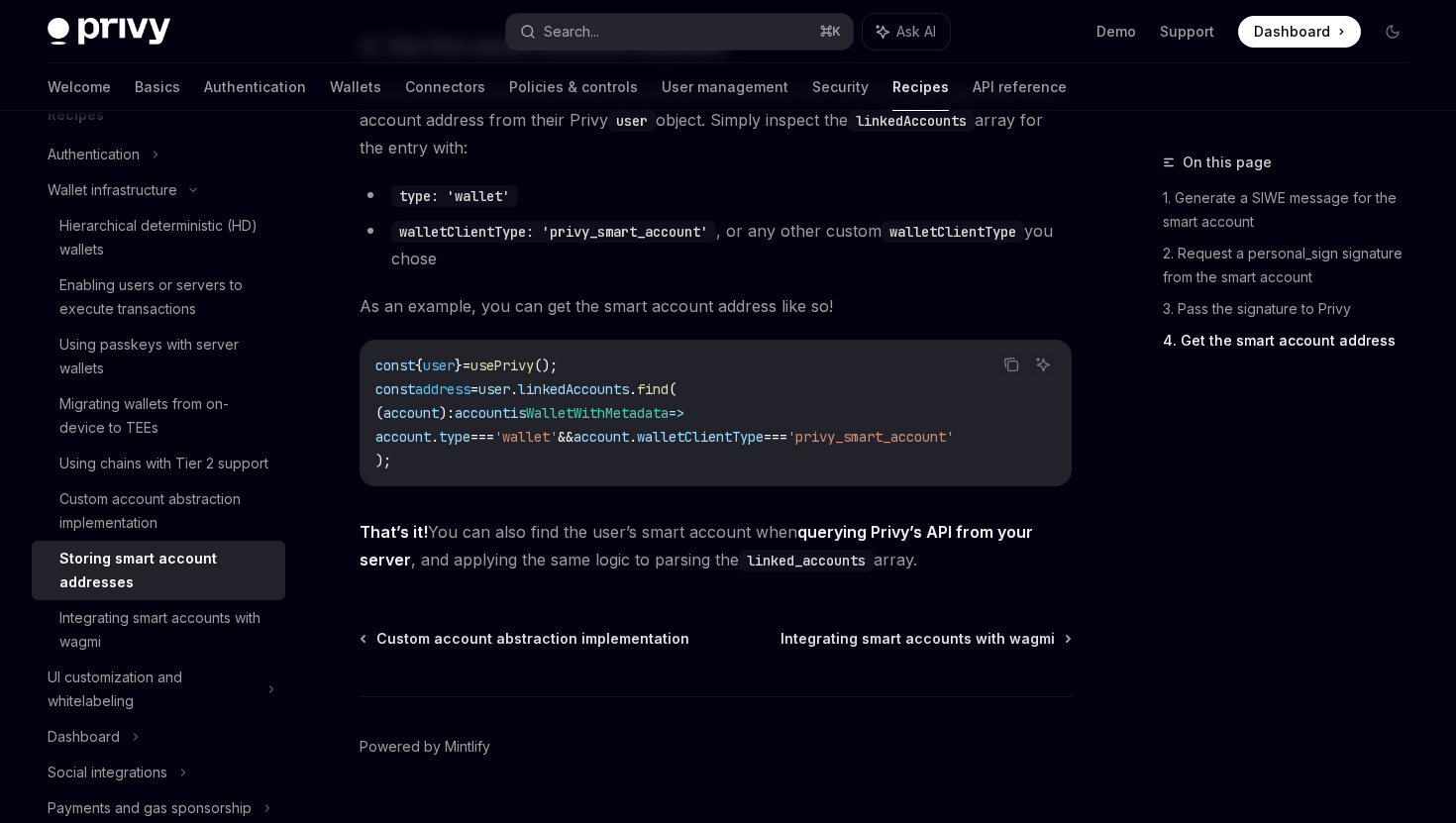 scroll, scrollTop: 3024, scrollLeft: 0, axis: vertical 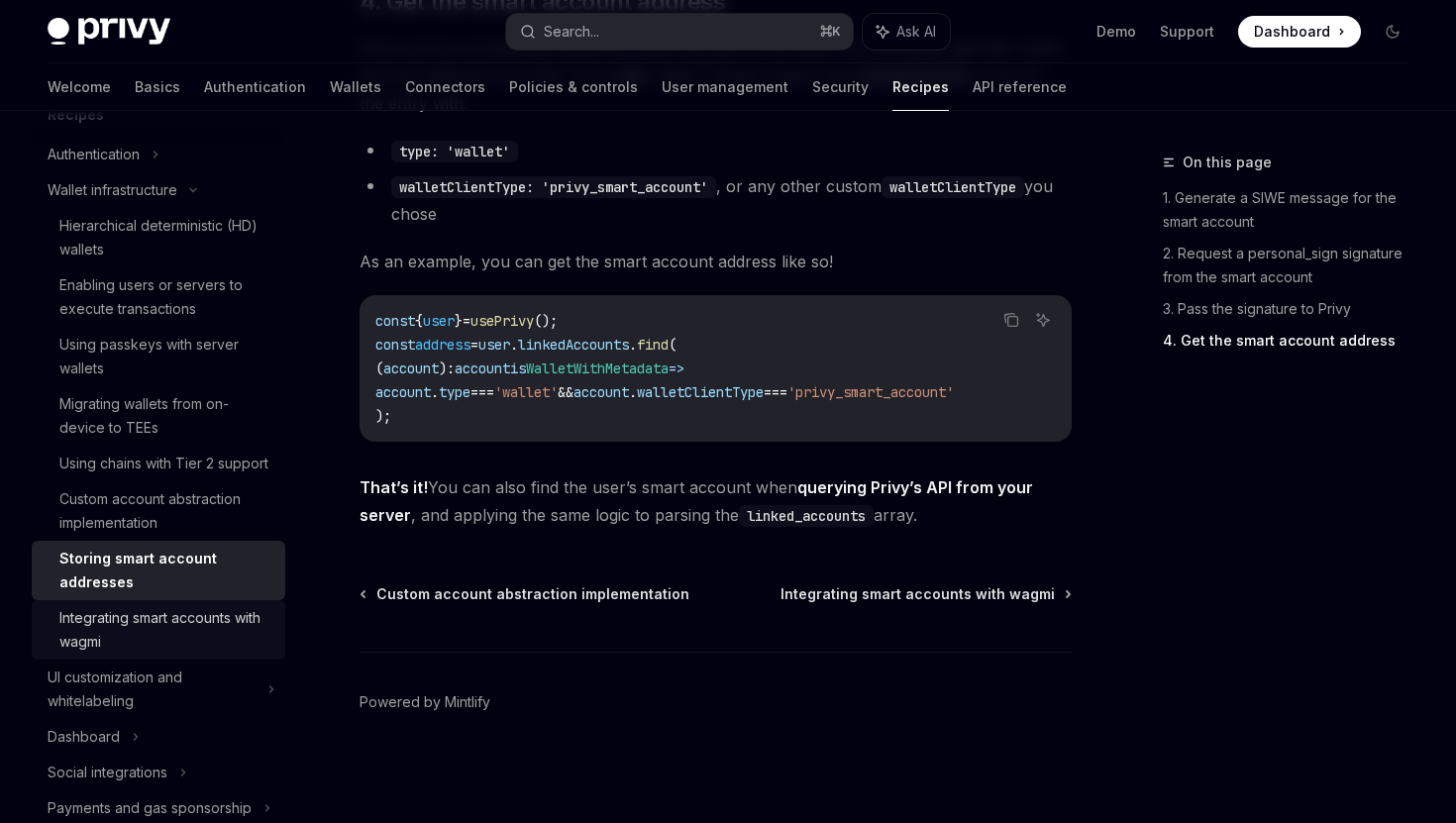 click on "Integrating smart accounts with wagmi" at bounding box center (158, 630) 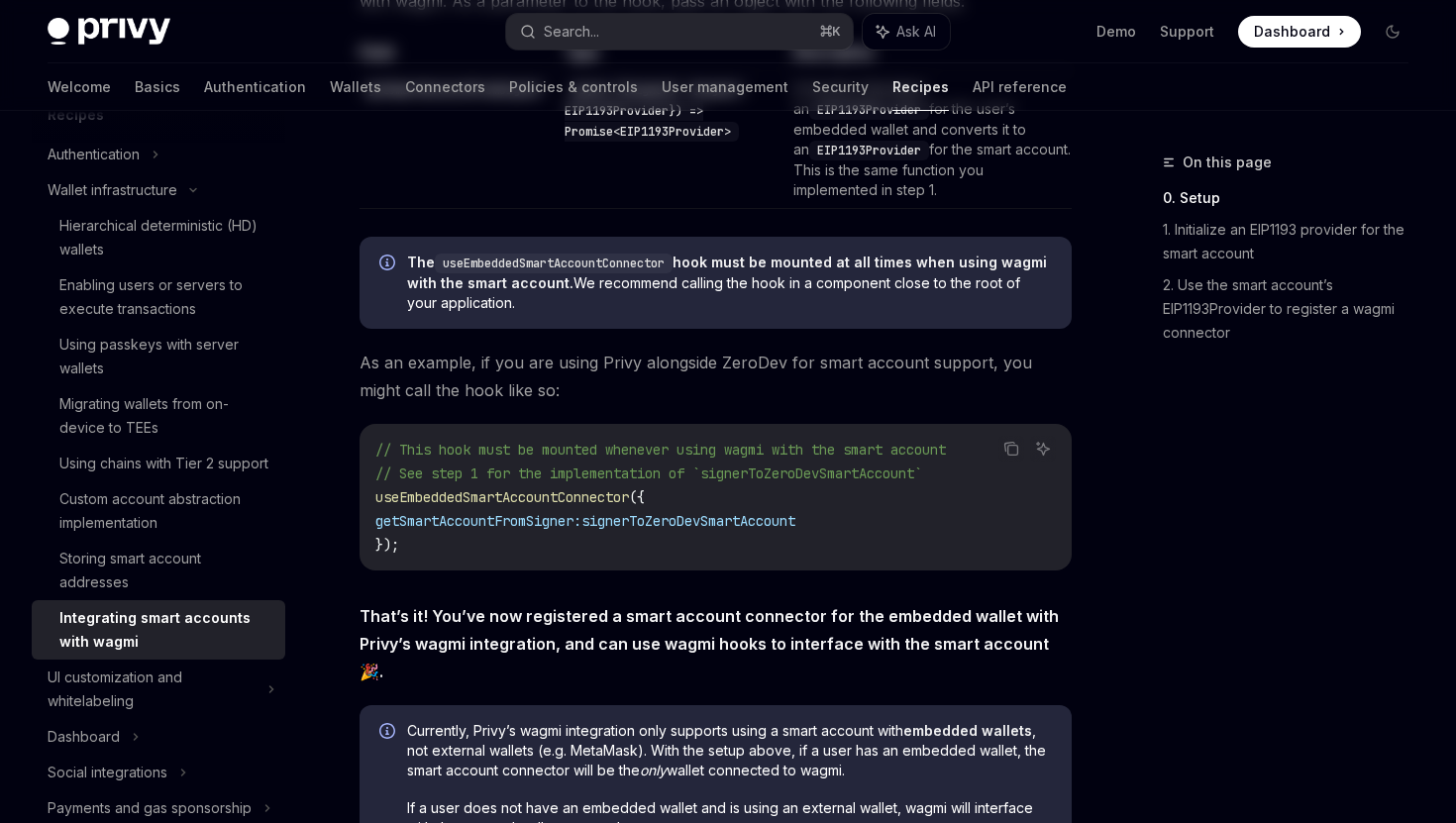 scroll, scrollTop: 0, scrollLeft: 0, axis: both 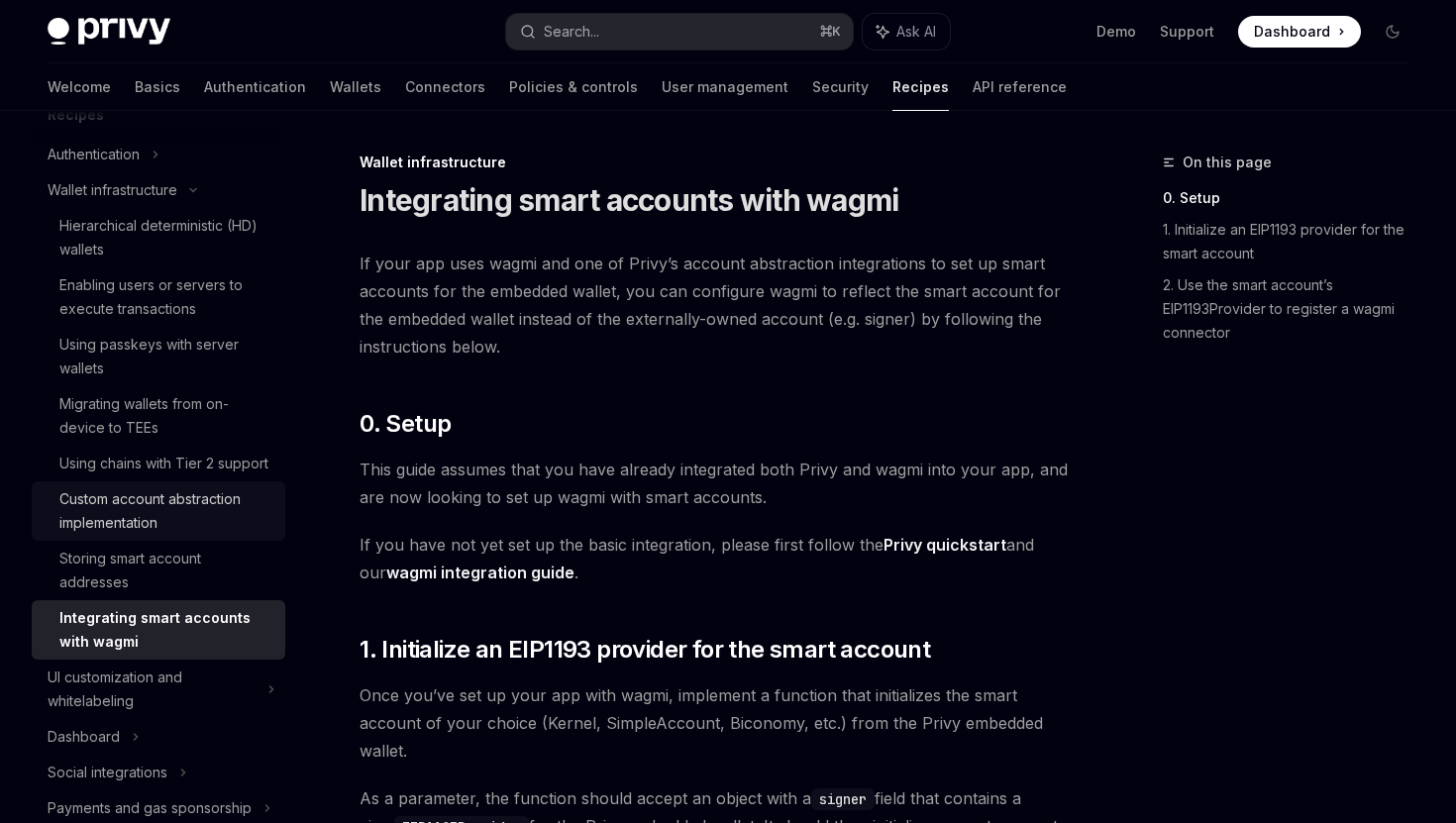click on "Custom account abstraction implementation" at bounding box center (166, 511) 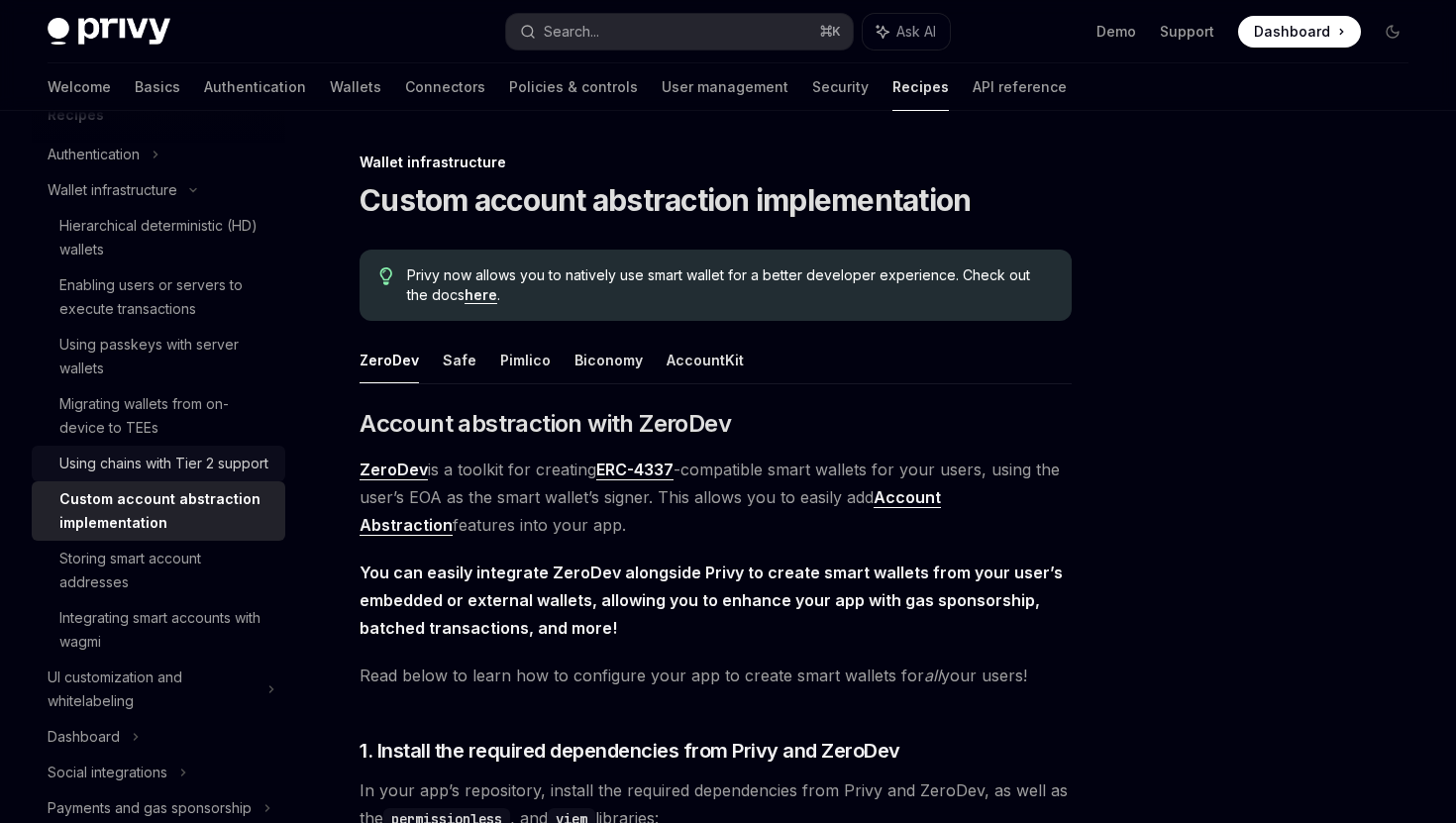 click on "Using chains with Tier 2 support" at bounding box center (163, 463) 